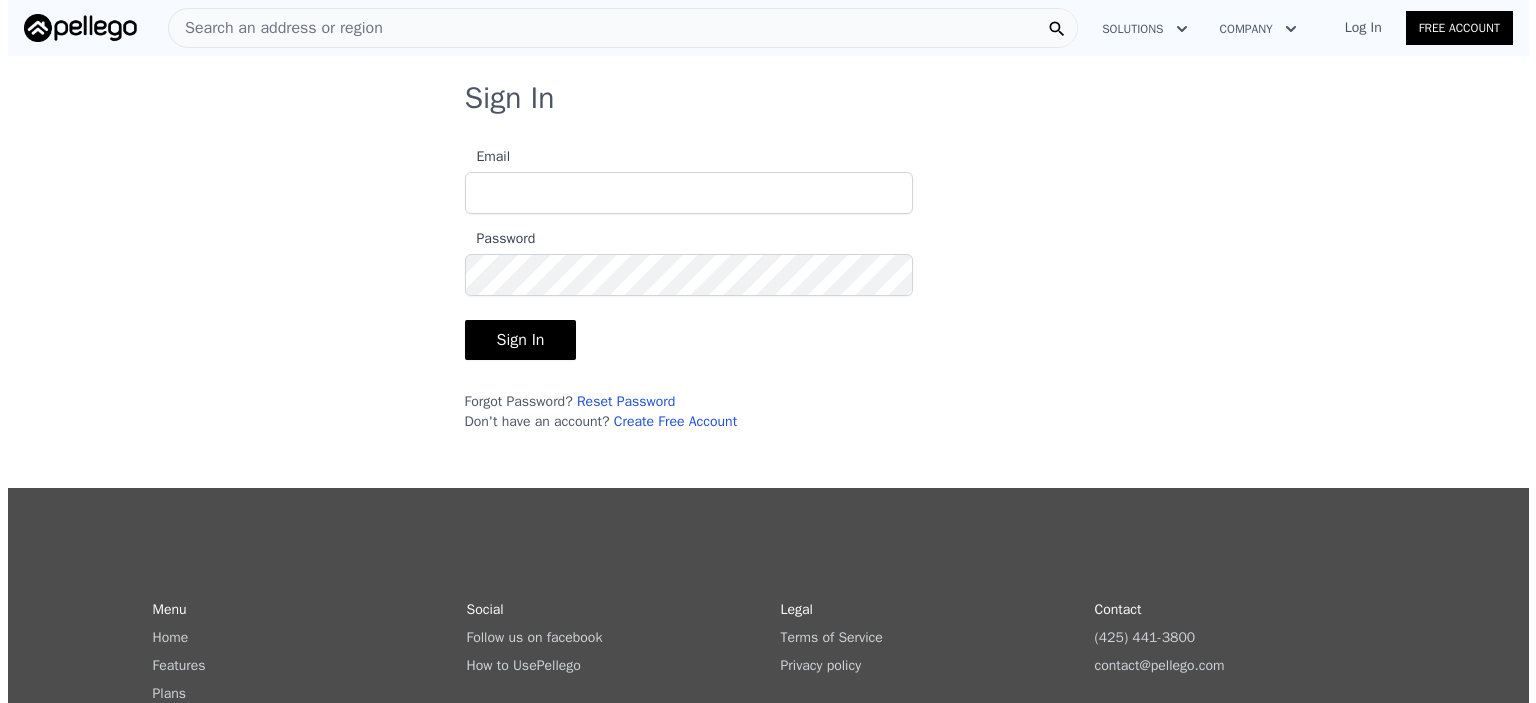 scroll, scrollTop: 0, scrollLeft: 0, axis: both 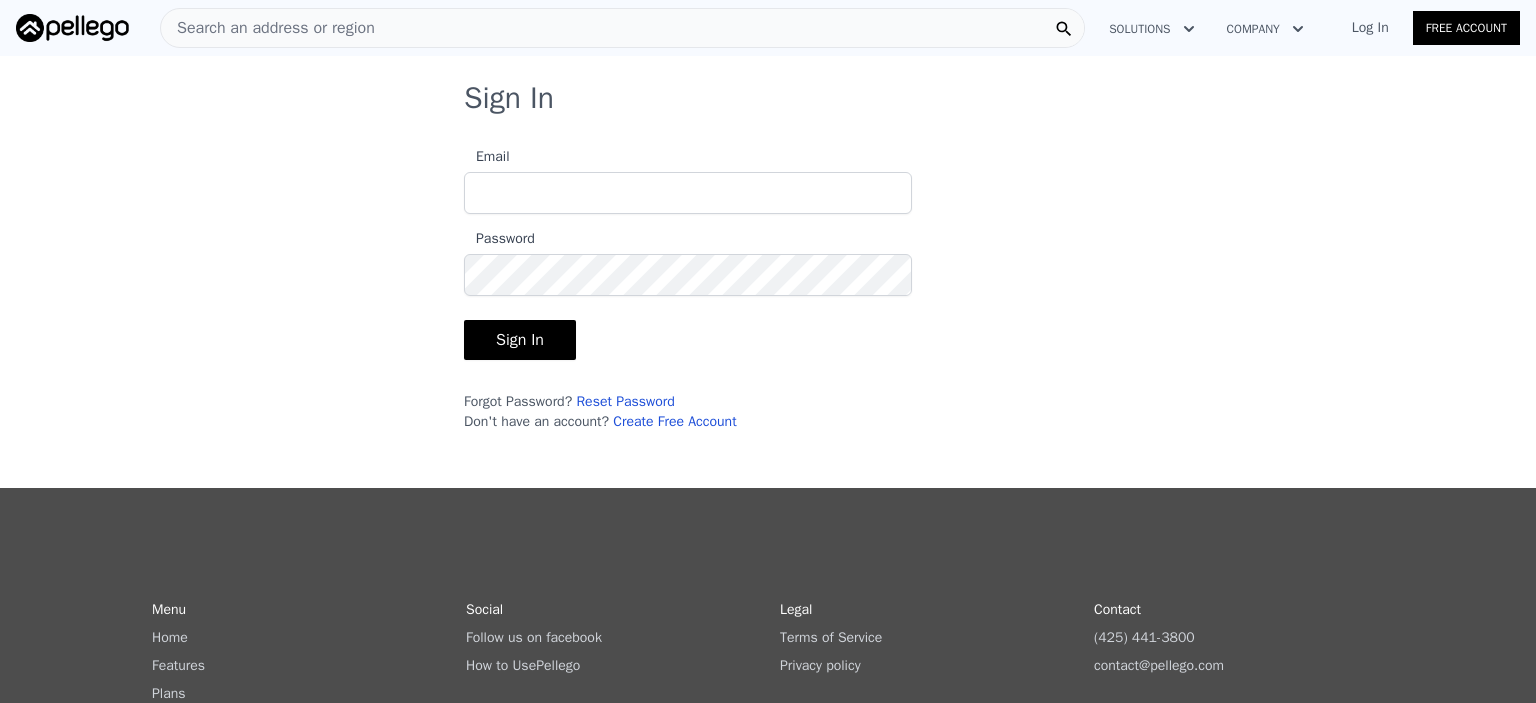 type on "[EMAIL]" 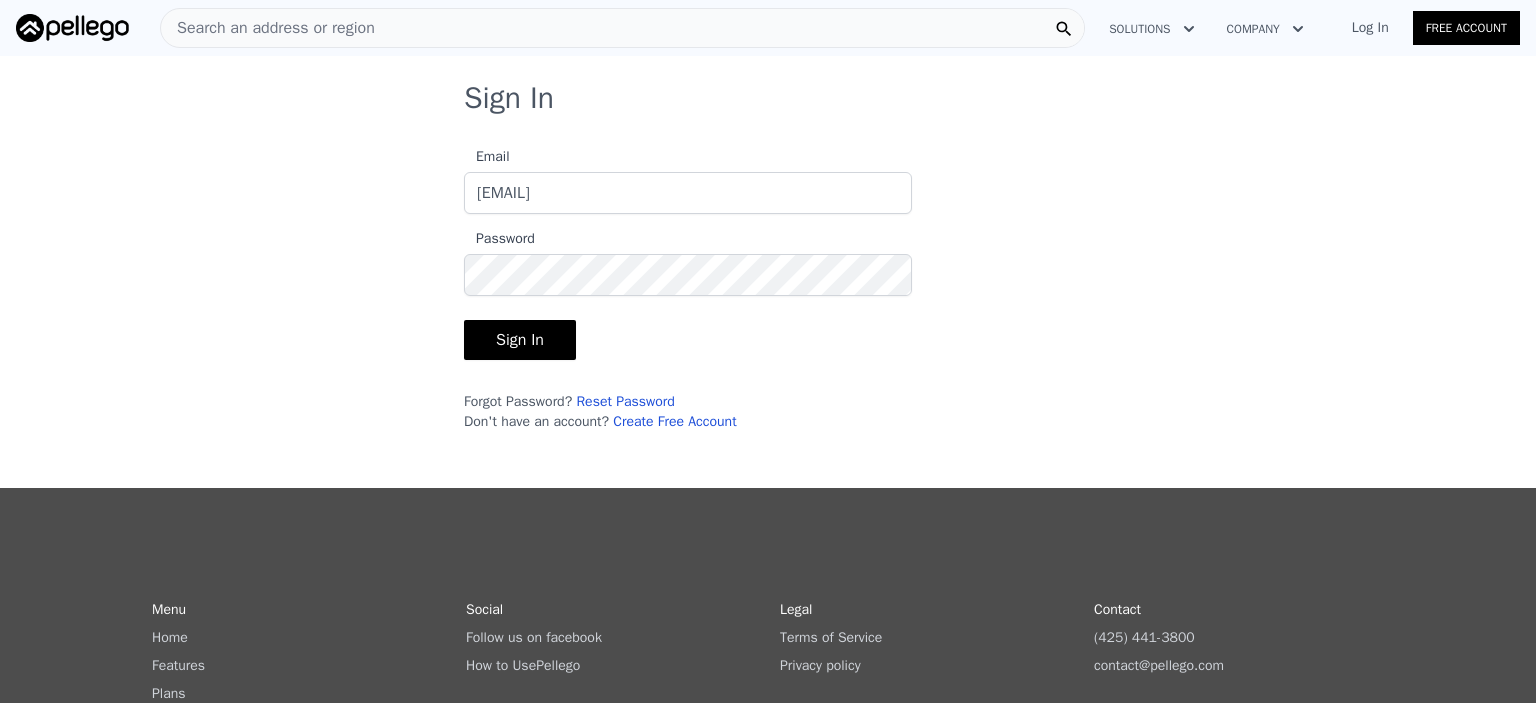 click on "Sign In" at bounding box center (520, 340) 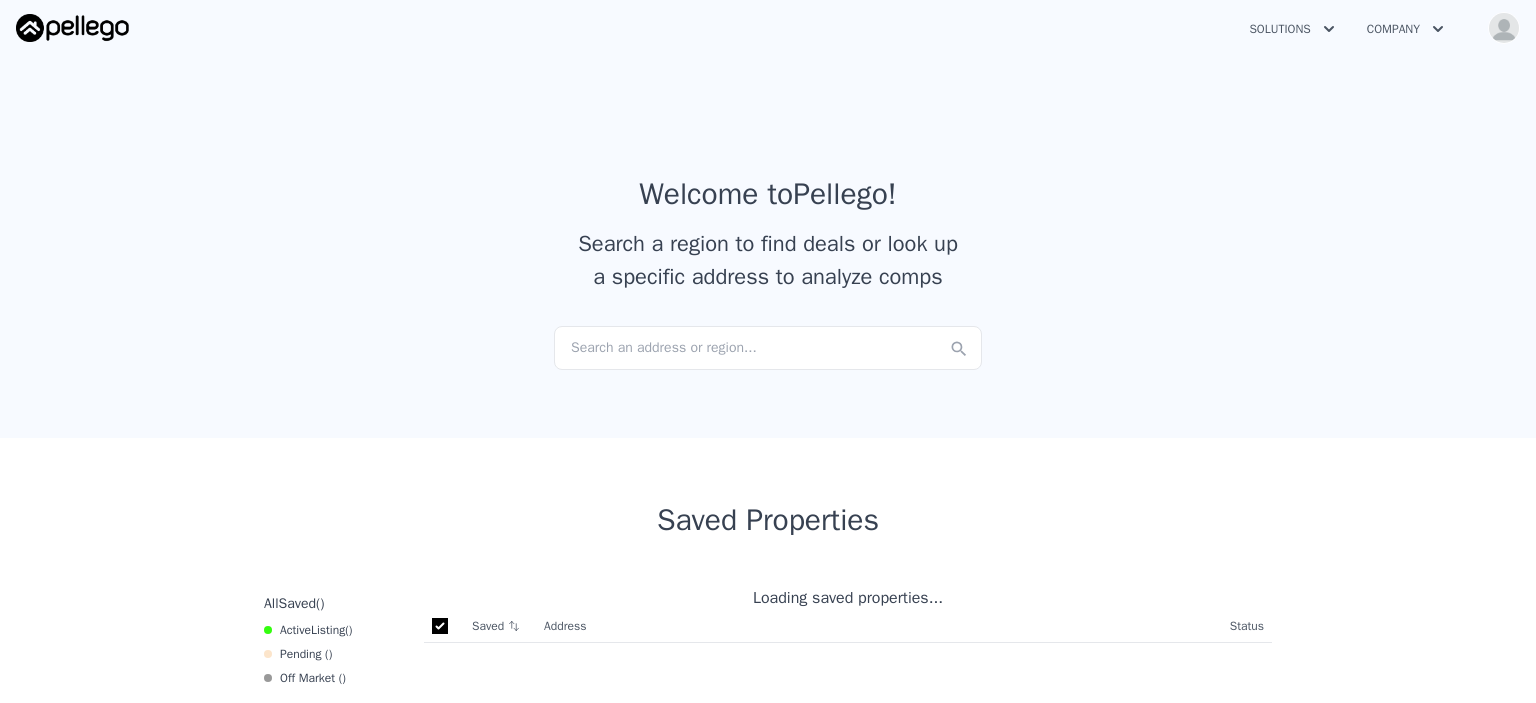 checkbox on "true" 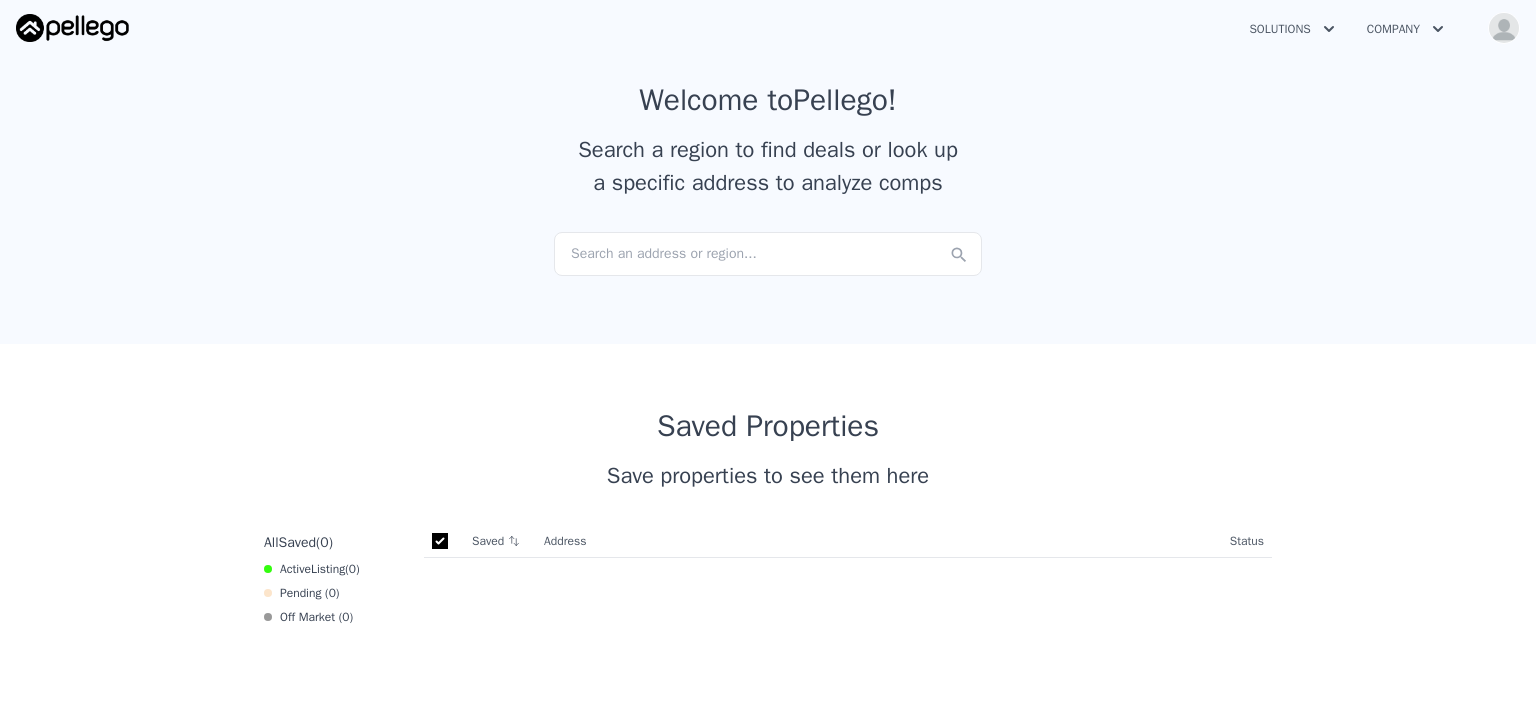 scroll, scrollTop: 120, scrollLeft: 0, axis: vertical 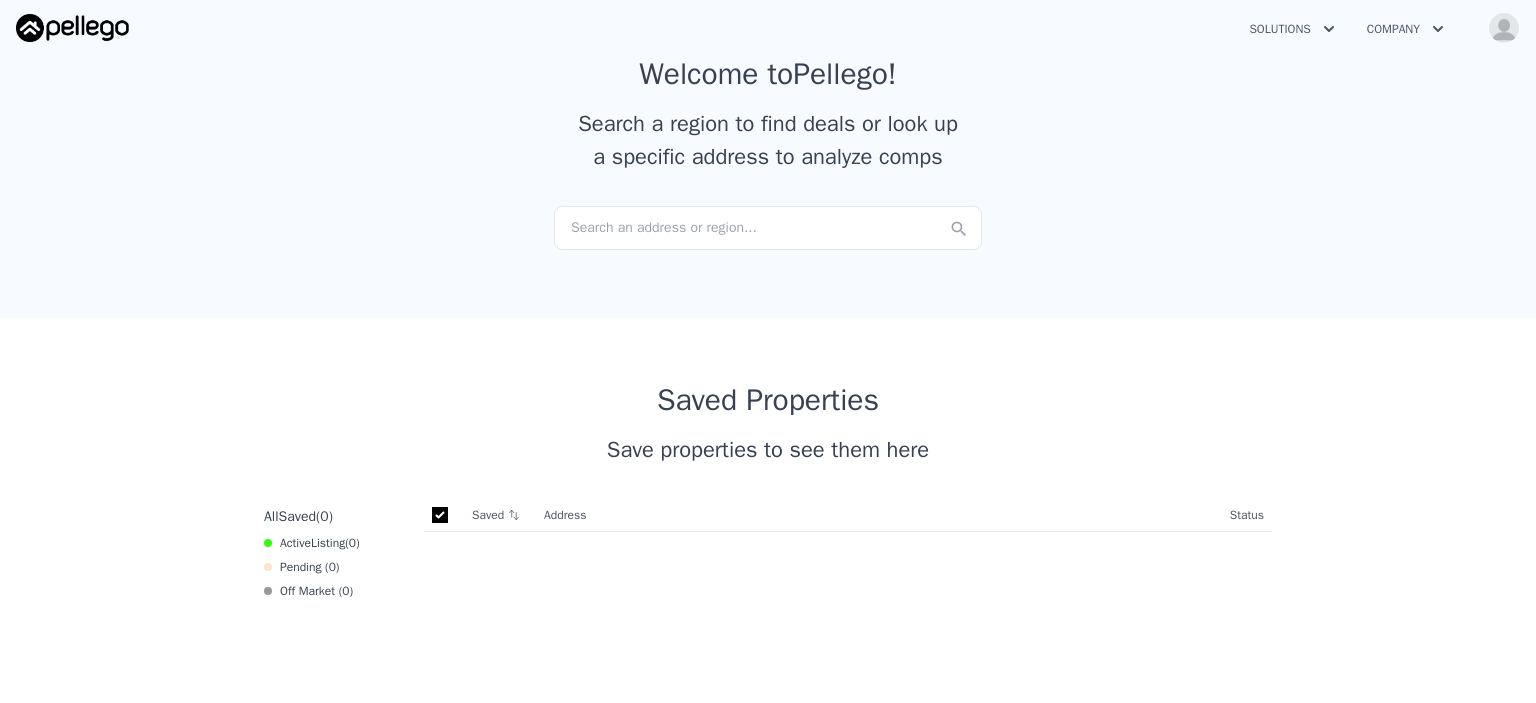 click on "Search an address or region..." at bounding box center (768, 228) 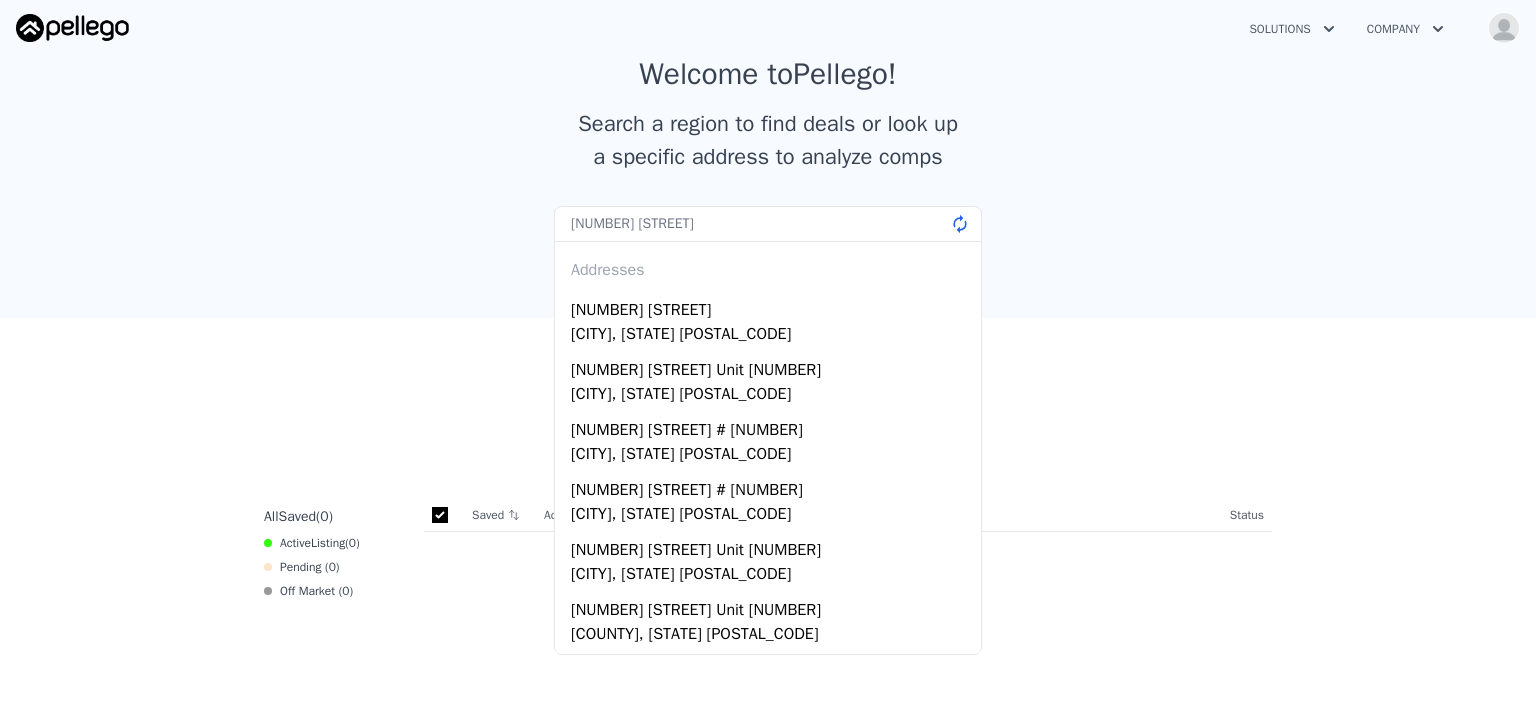 type on "[NUMBER] [STREET]" 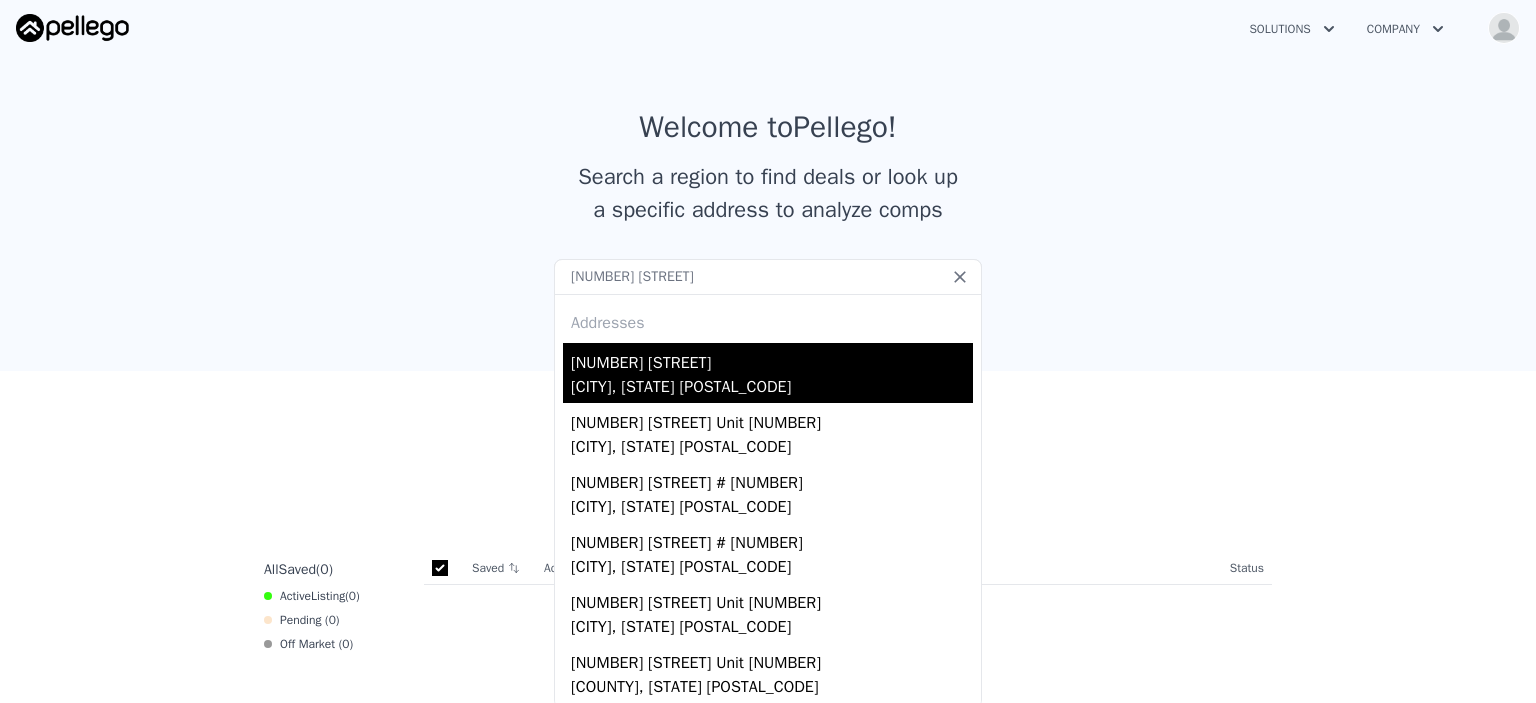scroll, scrollTop: 64, scrollLeft: 0, axis: vertical 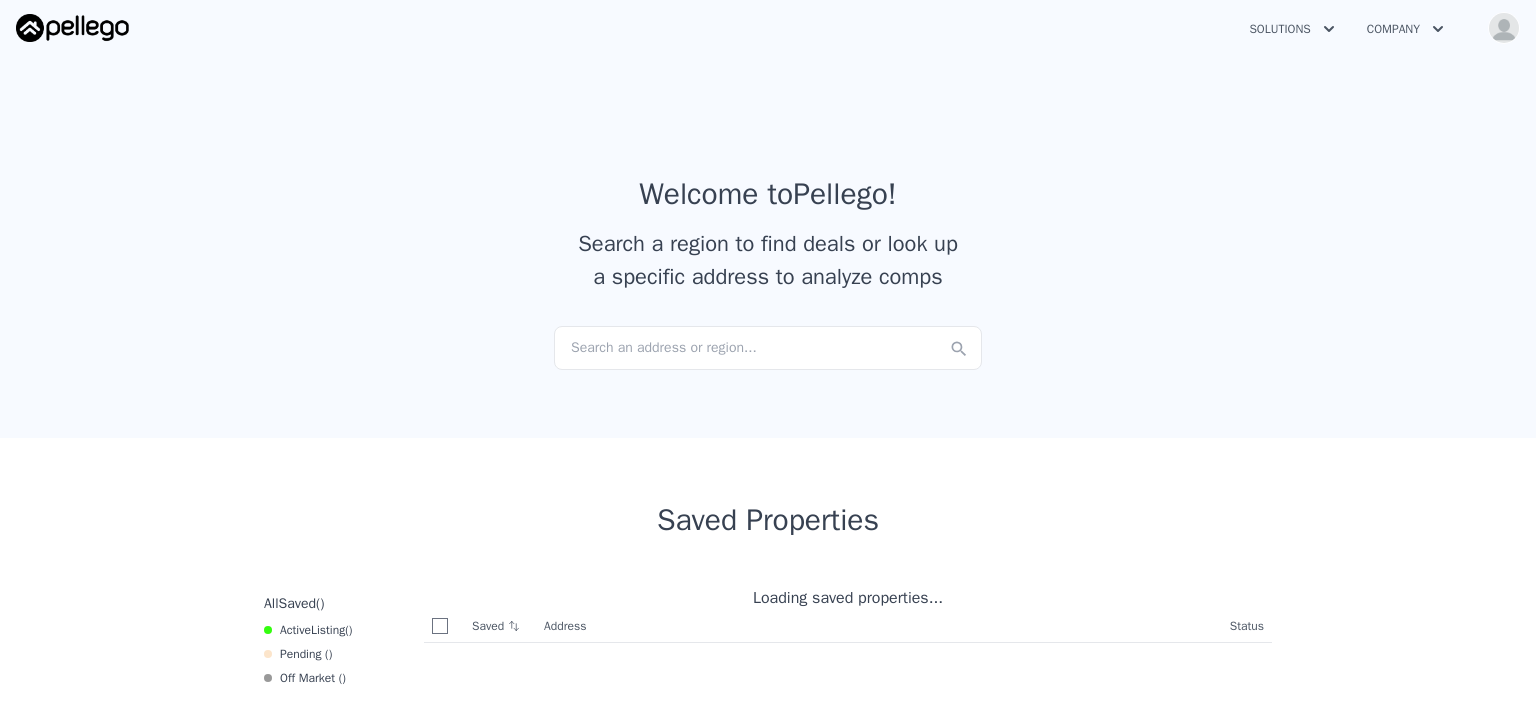 checkbox on "true" 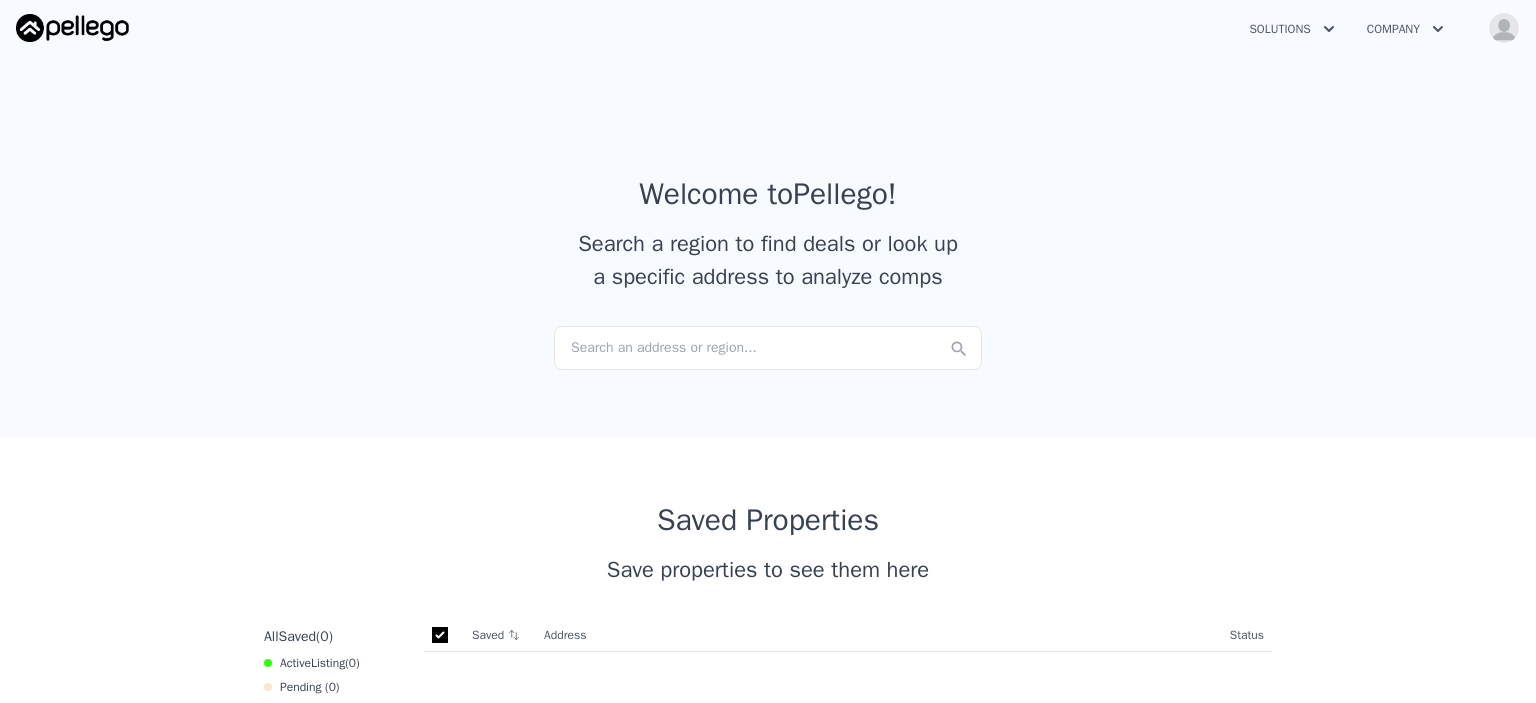 click on "Welcome to  Pellego ! Search a region to find deals or look up a specific address to analyze comps Search an address or region..." at bounding box center (768, 243) 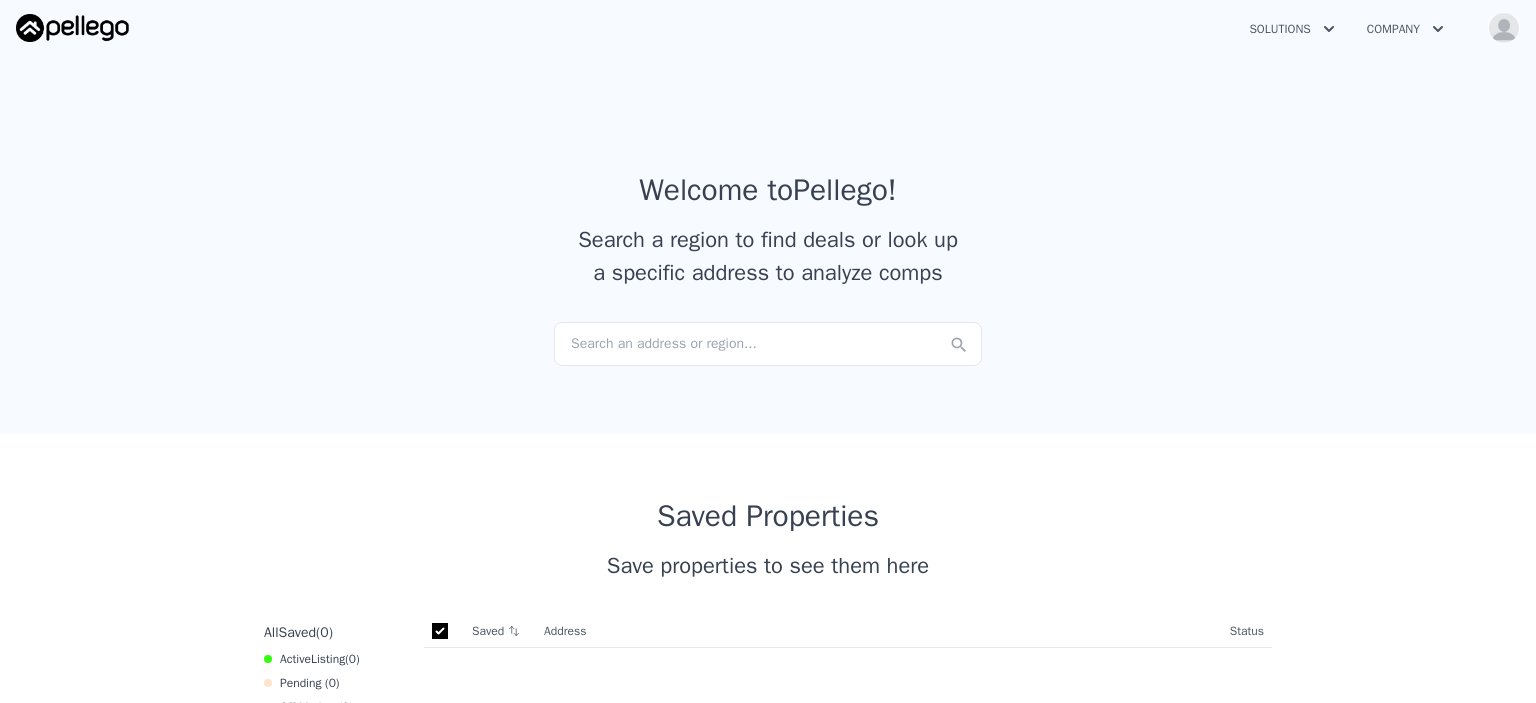 scroll, scrollTop: 0, scrollLeft: 0, axis: both 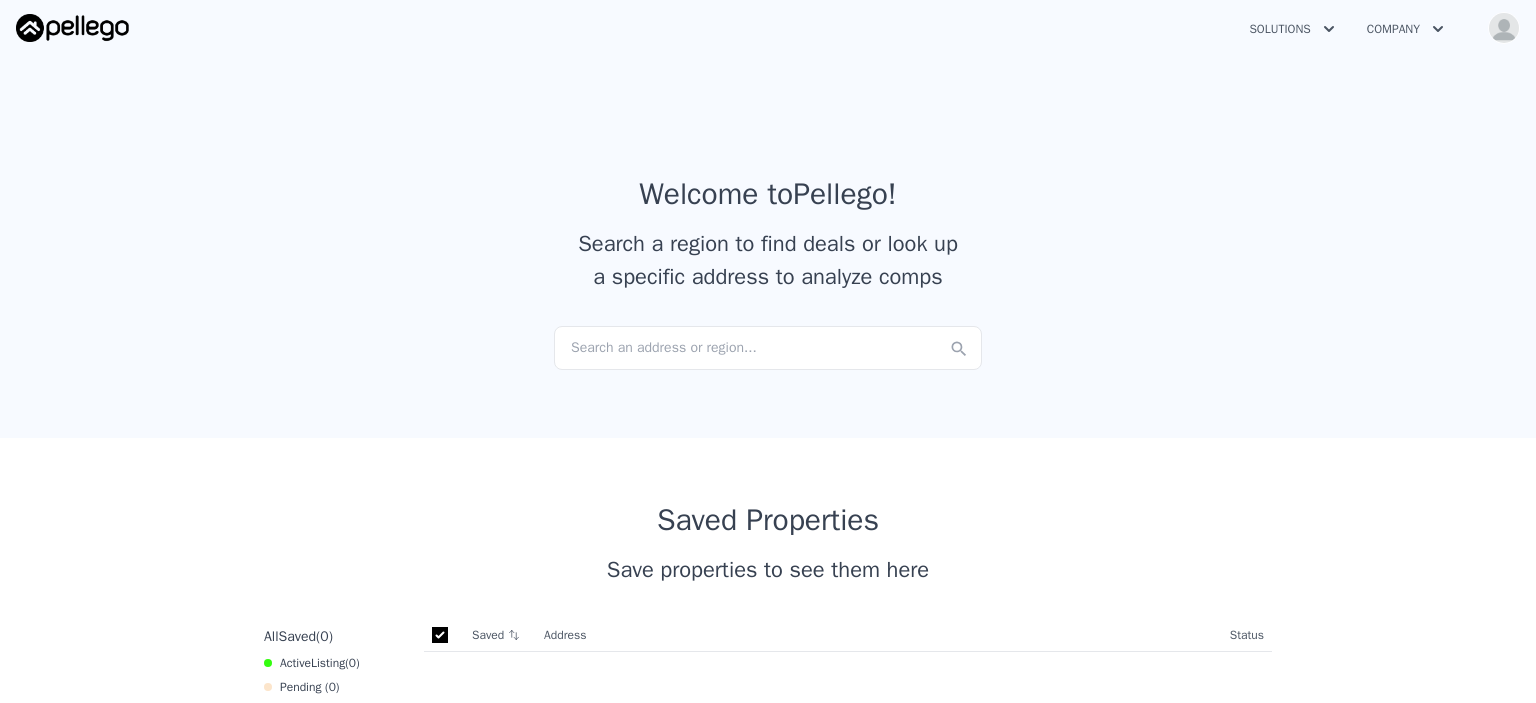 click at bounding box center [1504, 28] 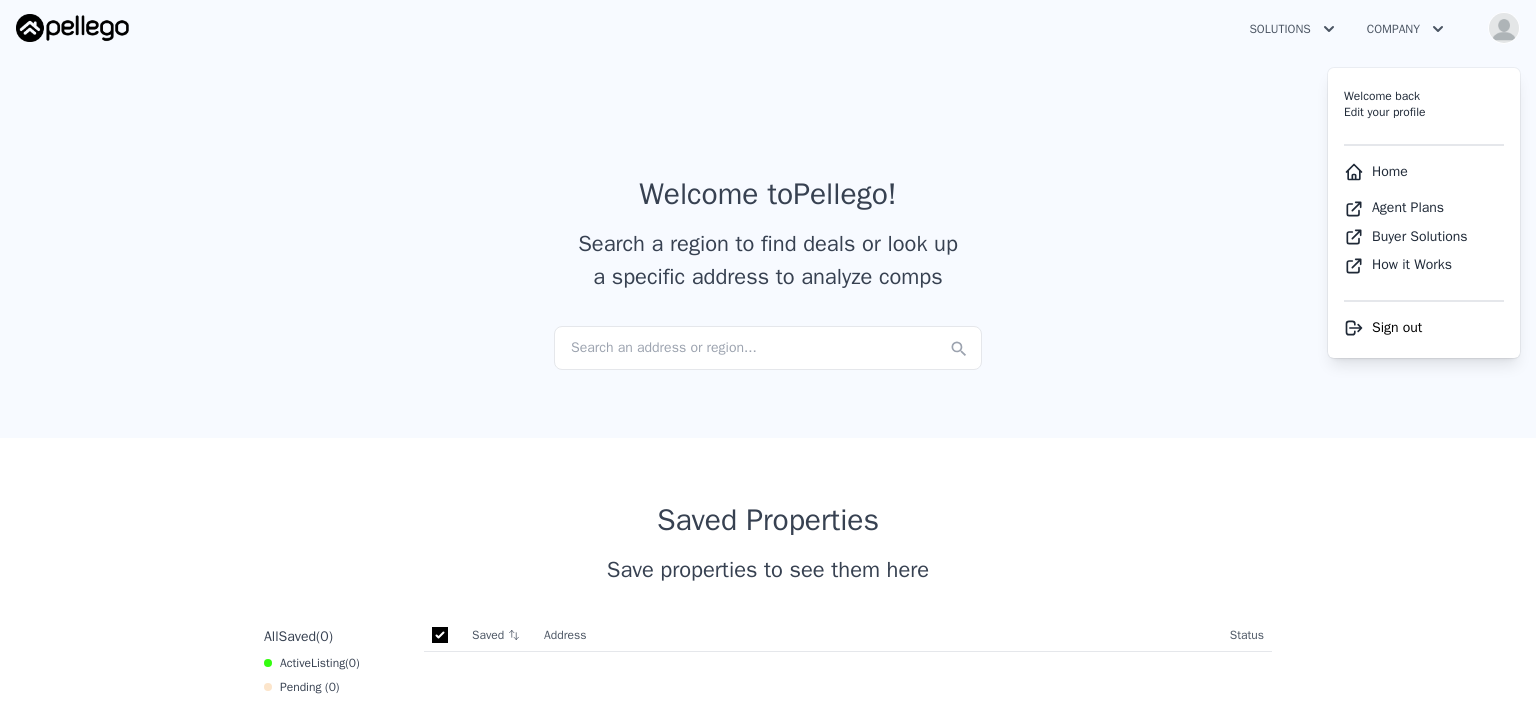 click on "Home" at bounding box center [1376, 171] 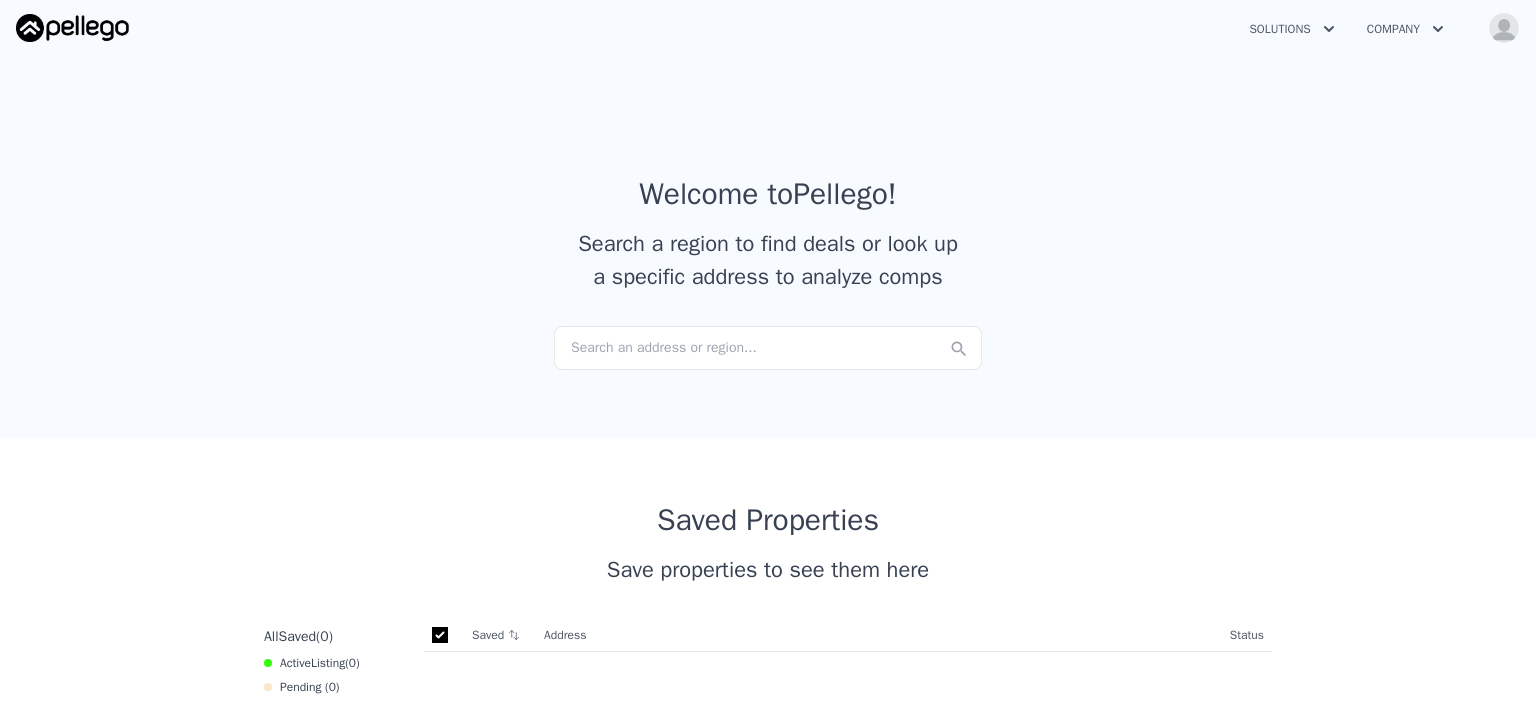 click at bounding box center [1504, 28] 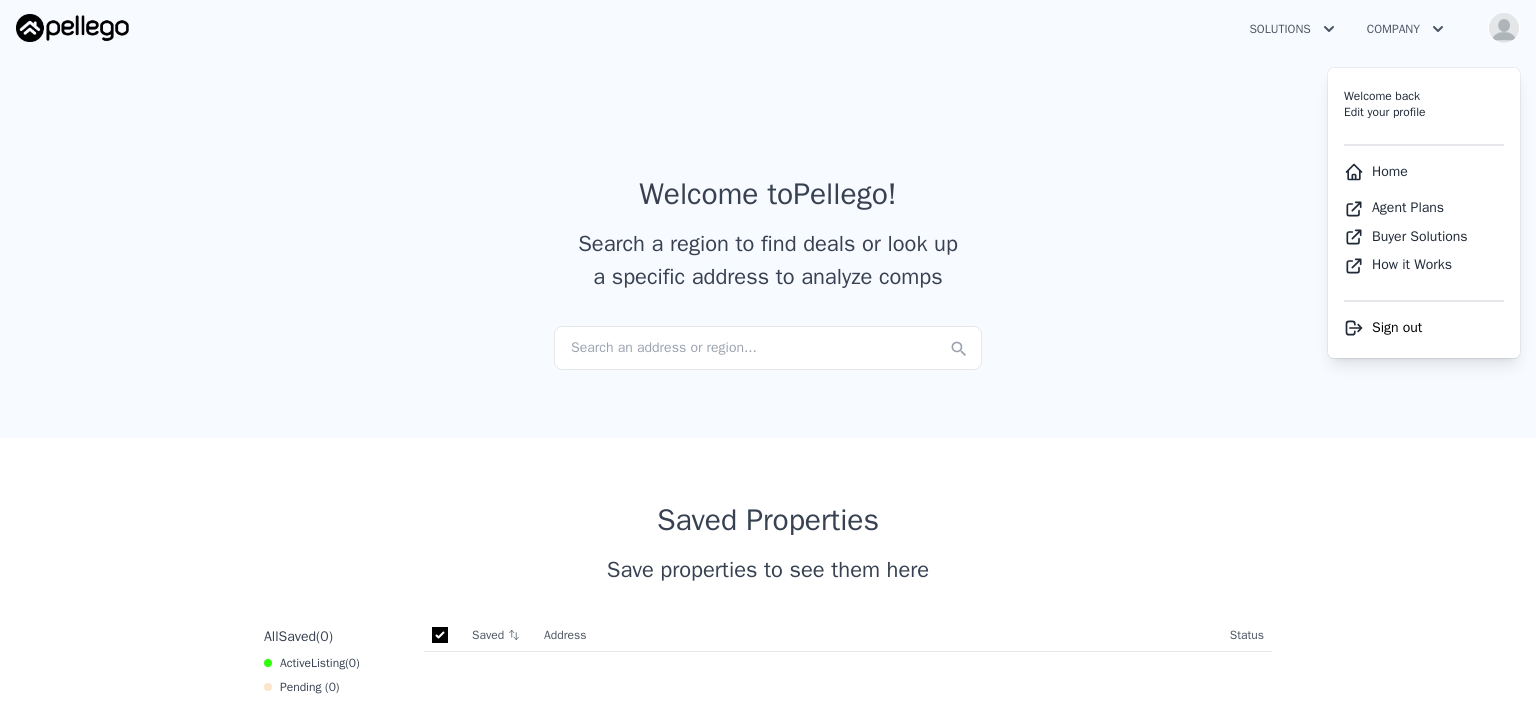 click on "Edit your profile" at bounding box center [1384, 112] 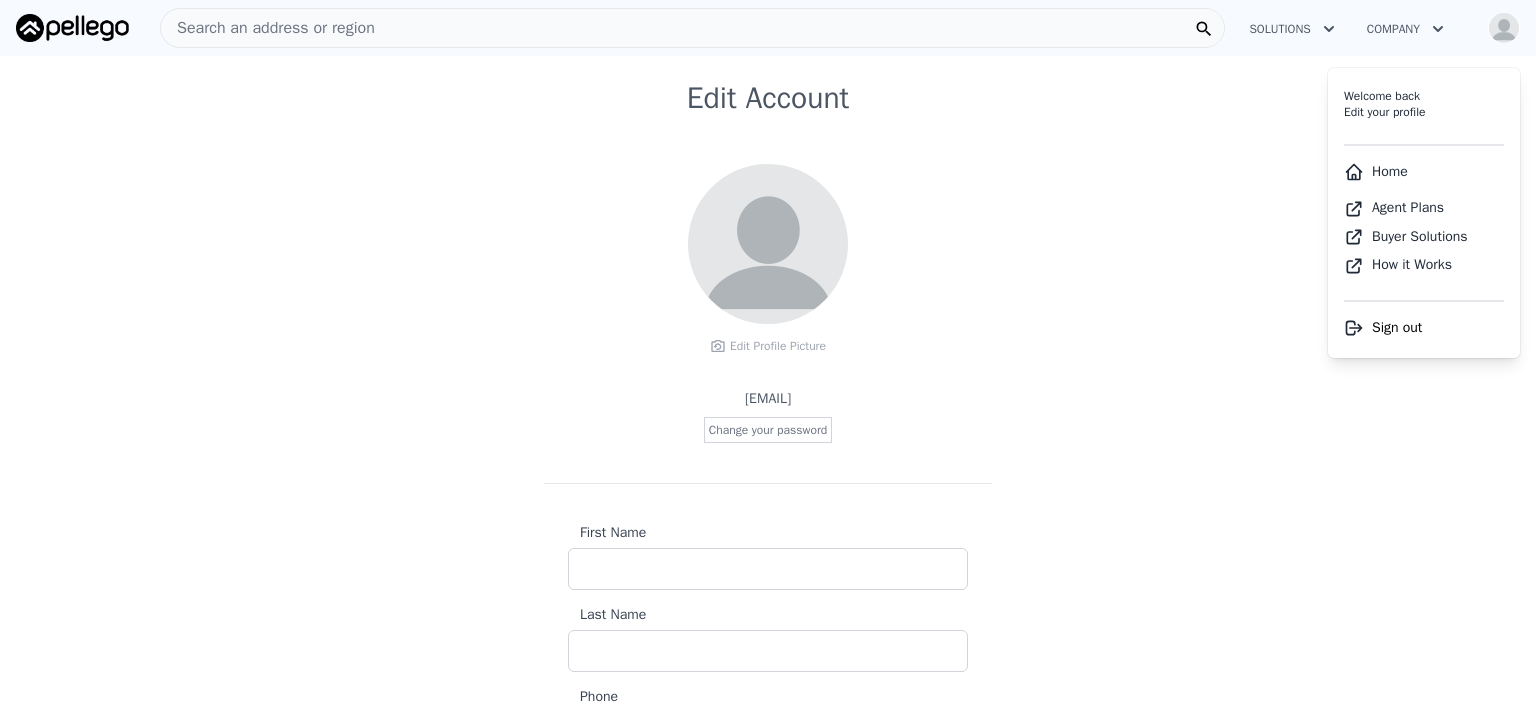 click on "Edit Account Edit Profile Picture   homesbysally@gmail.com Change your password First Name Last Name Phone Default Region -- select -- California Washington Florida Illinois Texas Colorado Update" at bounding box center (768, 502) 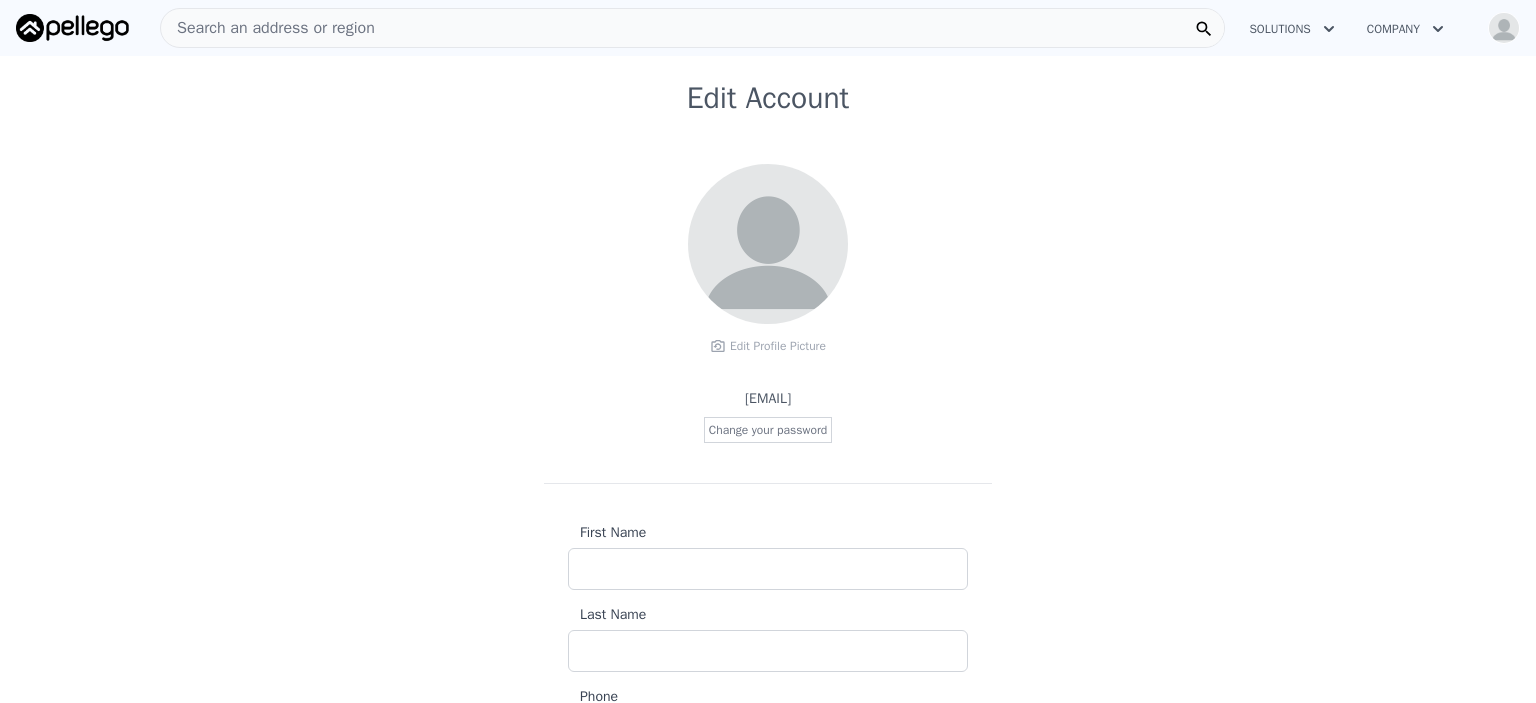 type 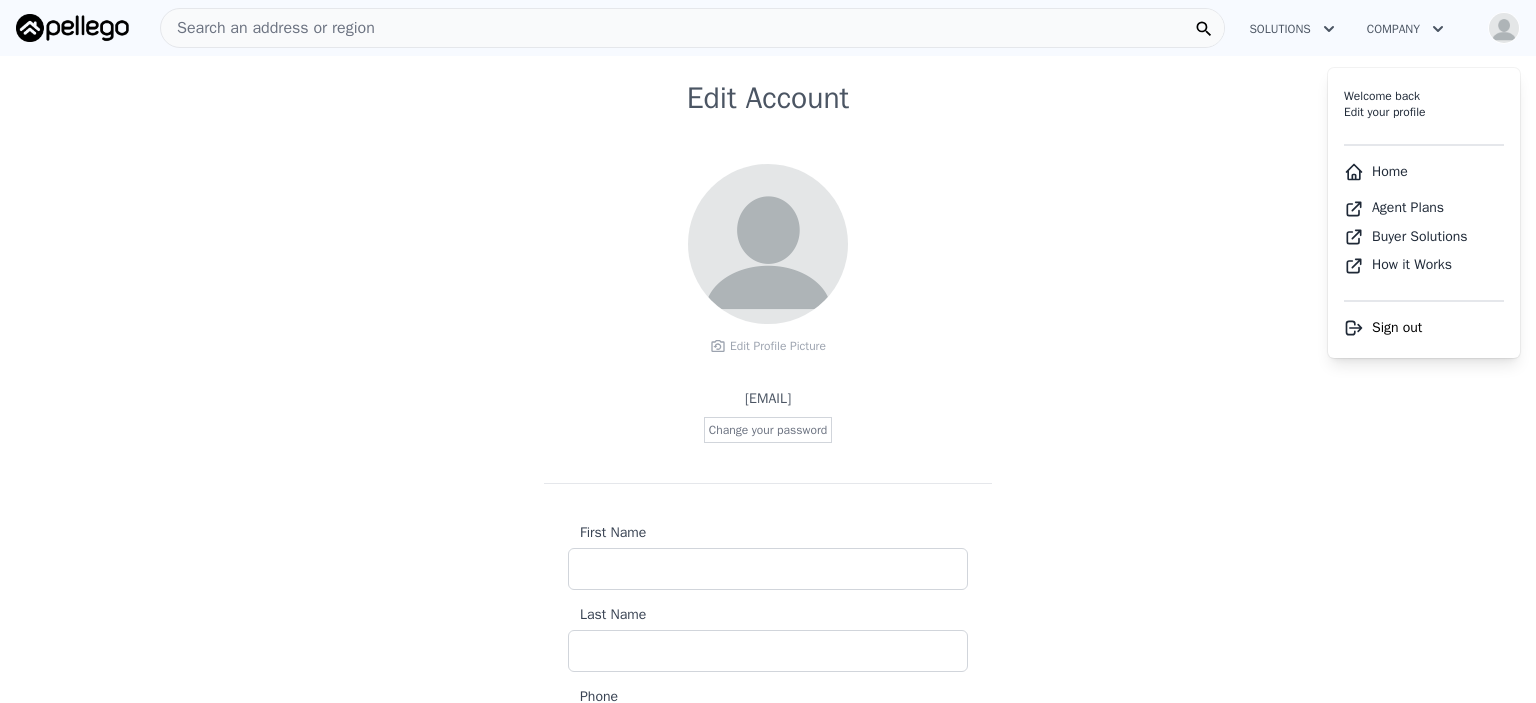 click on "Edit Account Edit Profile Picture   homesbysally@gmail.com Change your password First Name Last Name Phone Default Region -- select -- California Washington Florida Illinois Texas Colorado Update" at bounding box center (768, 502) 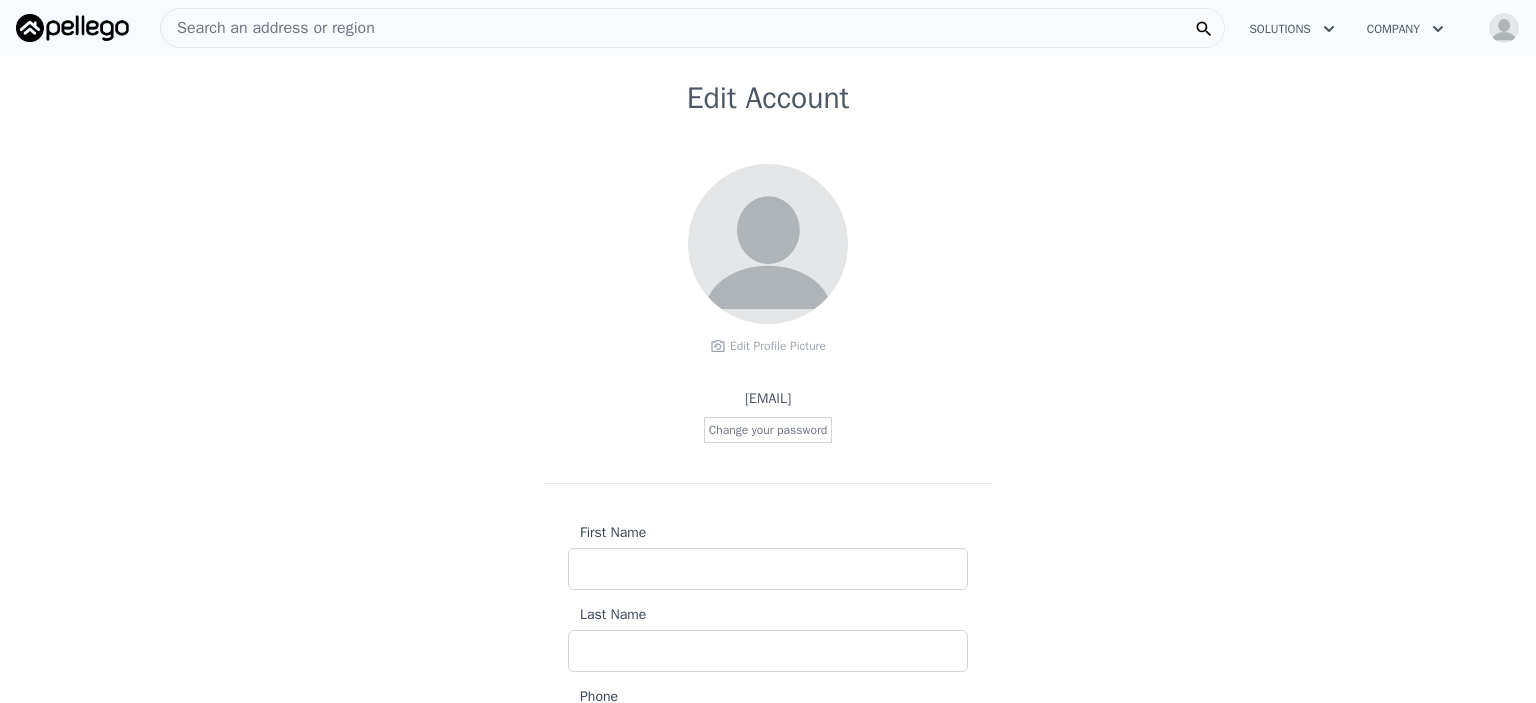 click on "Solutions" at bounding box center [1291, 29] 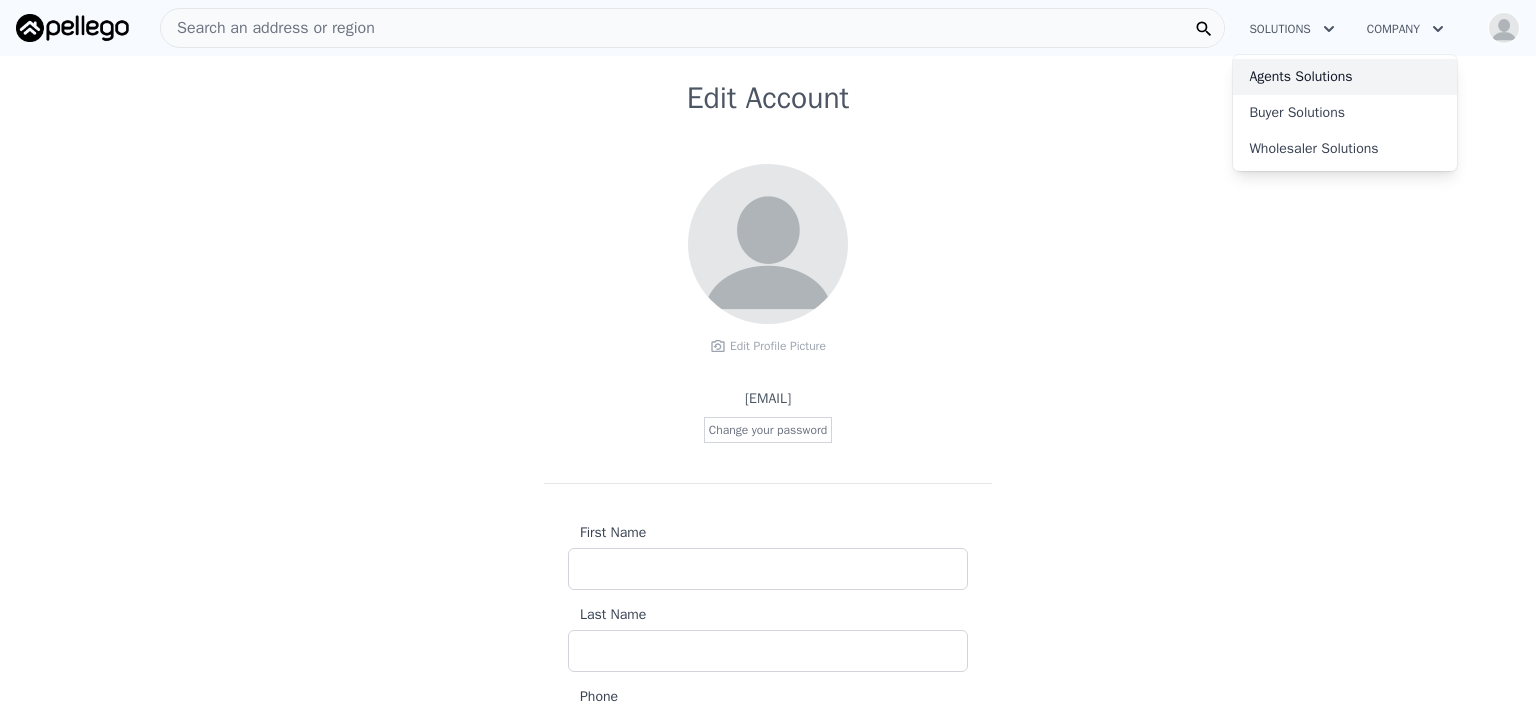 click on "Agents Solutions" at bounding box center [1345, 77] 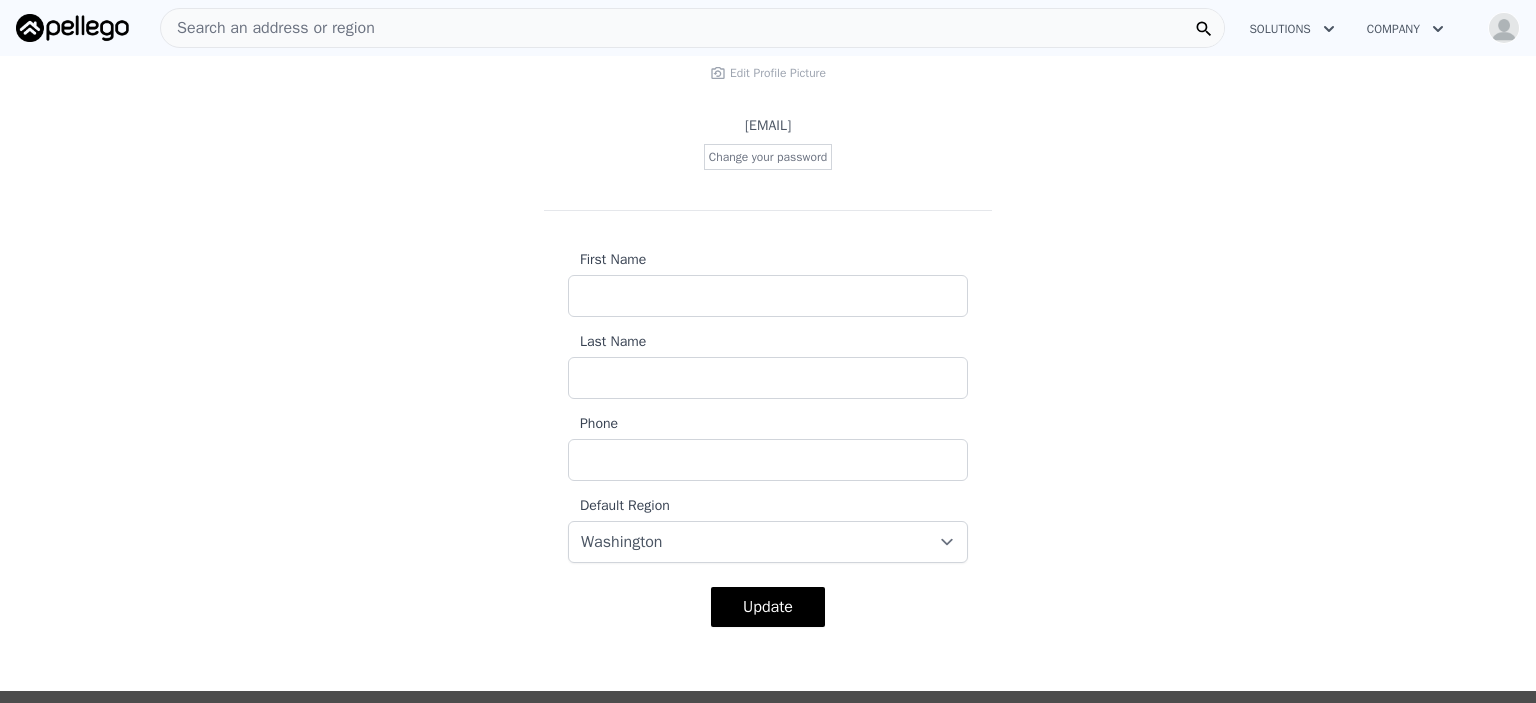 scroll, scrollTop: 0, scrollLeft: 0, axis: both 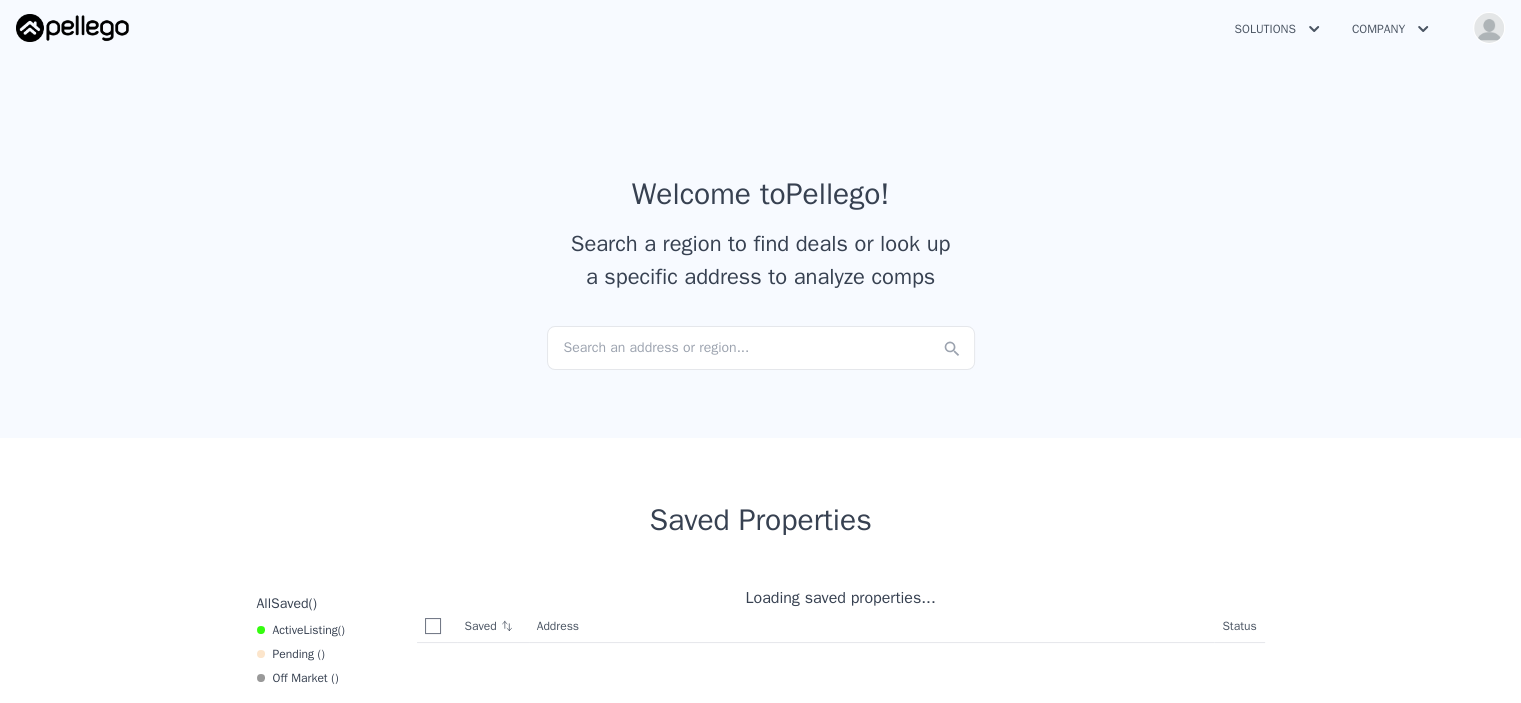 checkbox on "true" 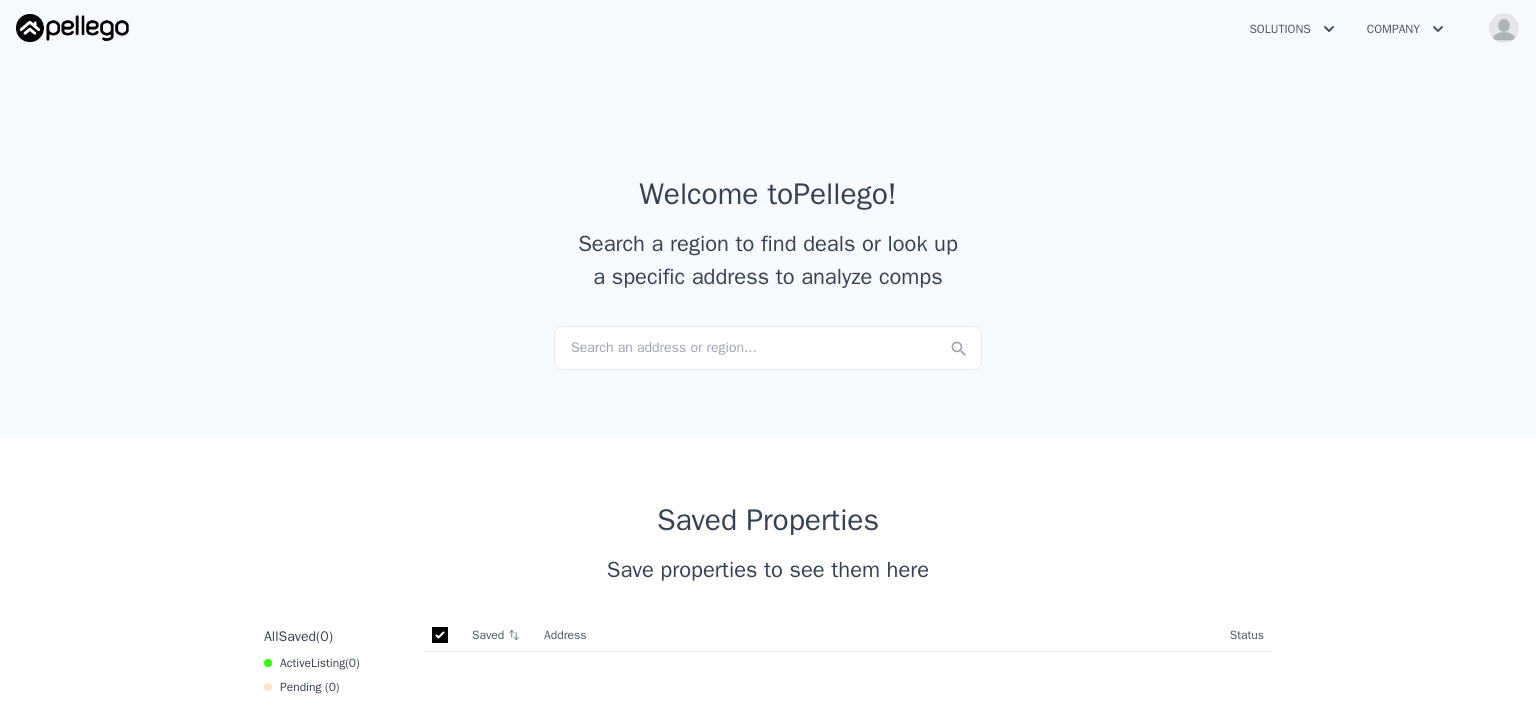 click on "Search an address or region..." at bounding box center (768, 348) 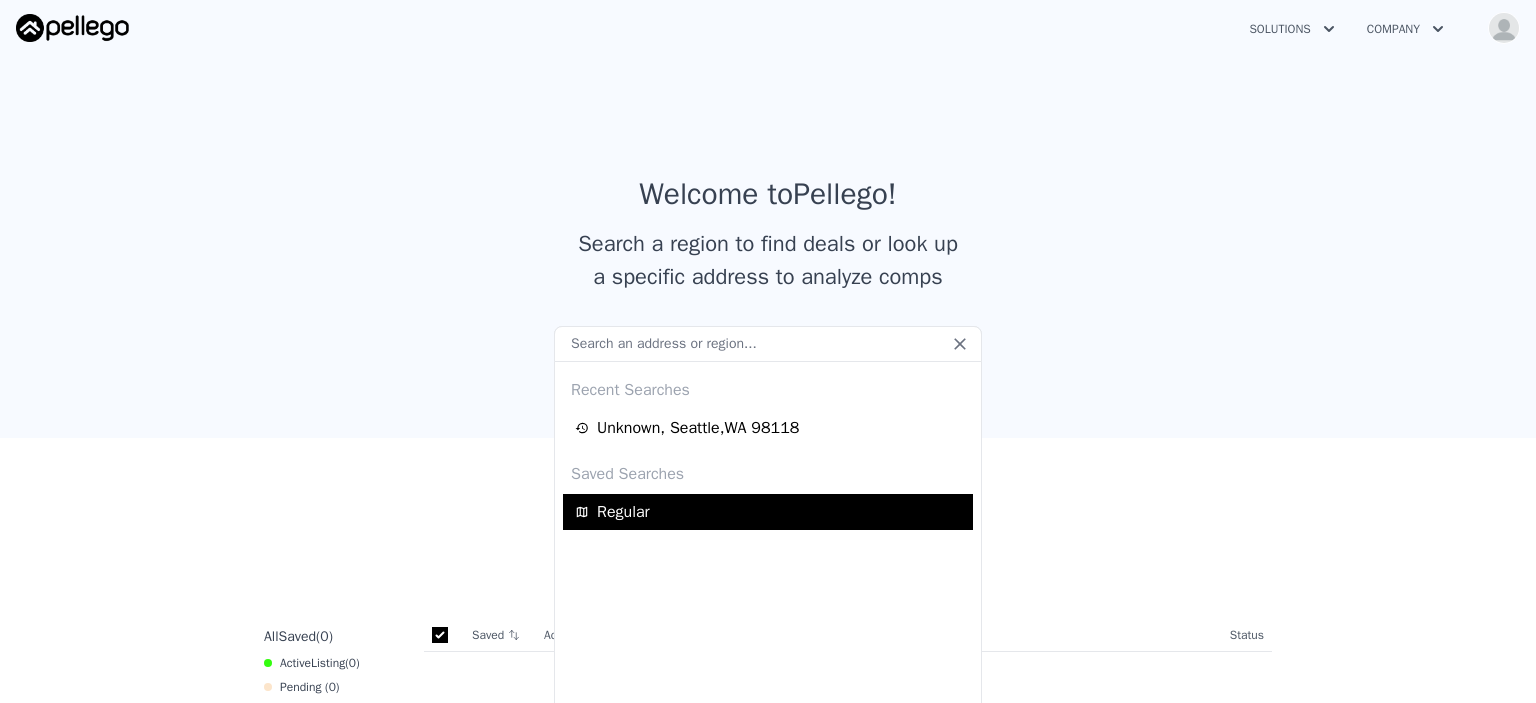 click on "Regular" at bounding box center [768, 512] 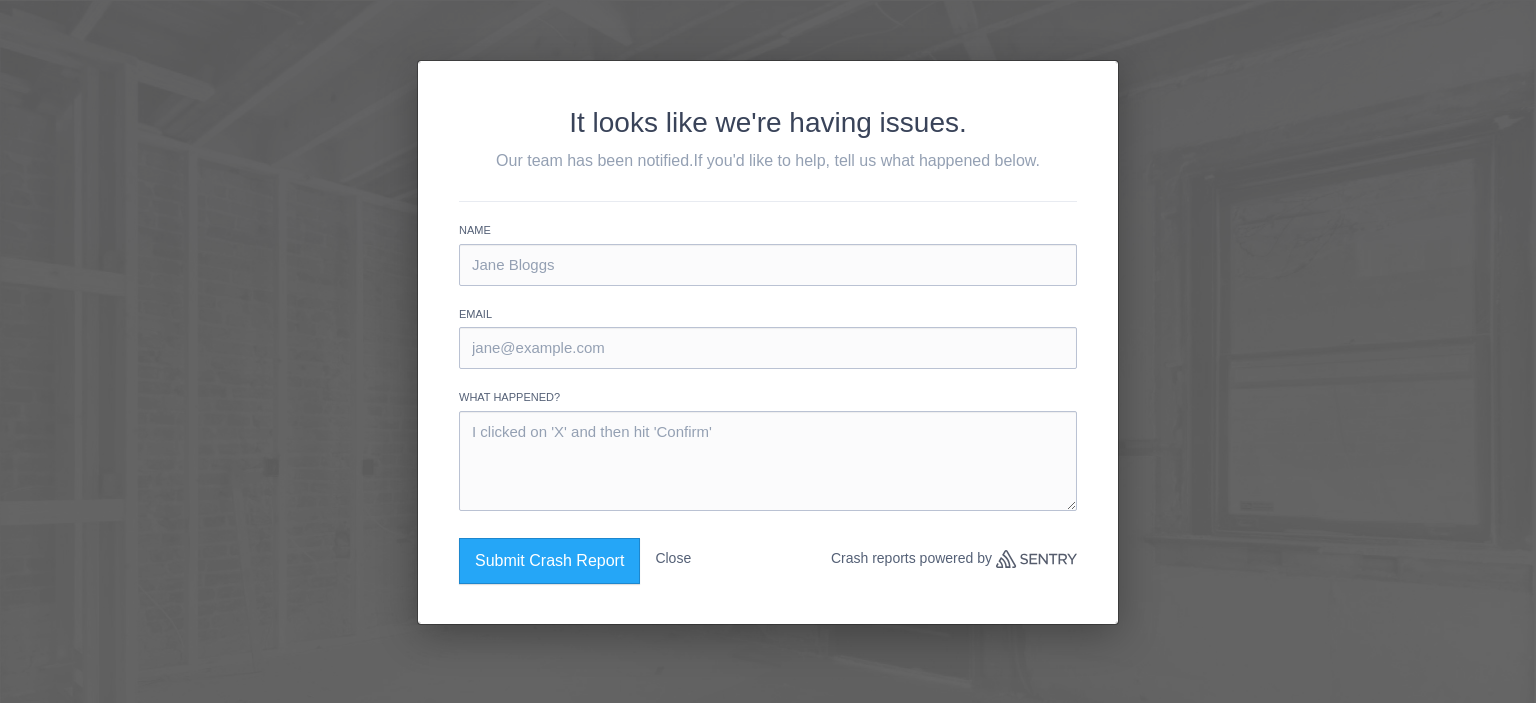 click on "Close" at bounding box center [673, 558] 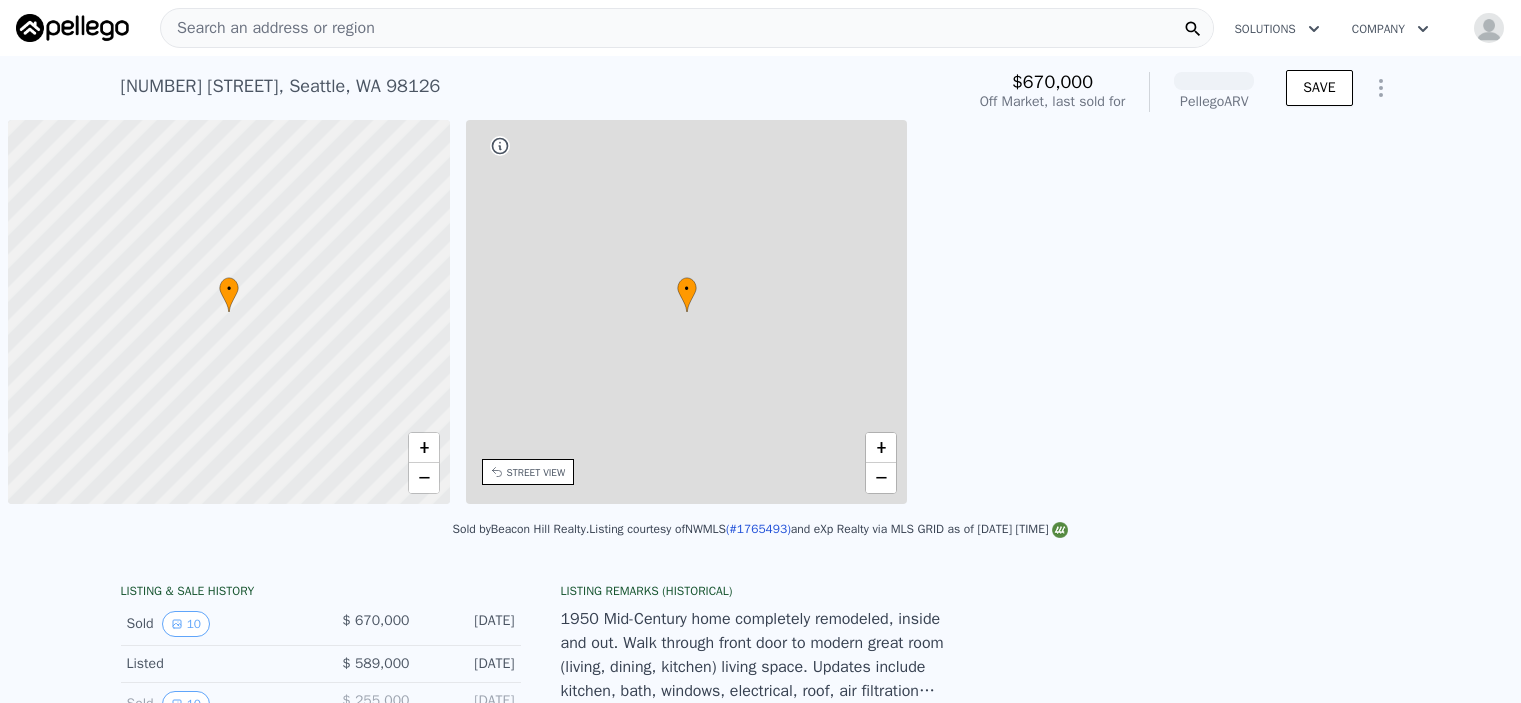 scroll, scrollTop: 0, scrollLeft: 0, axis: both 